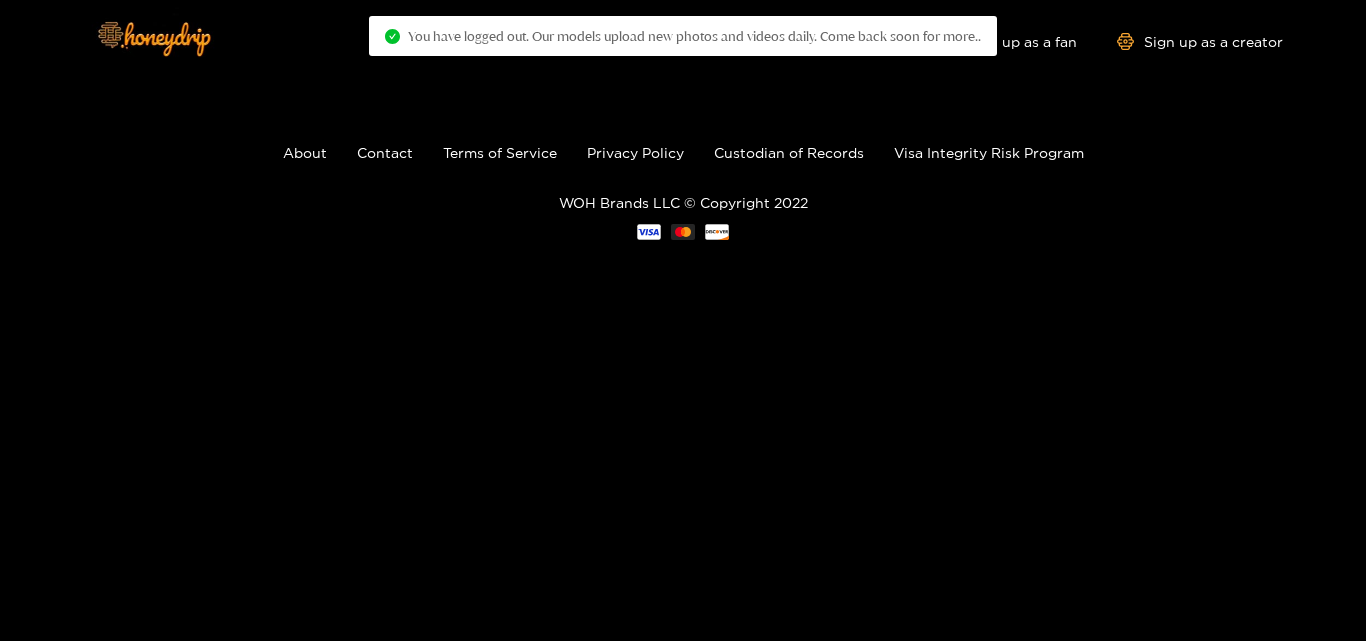 scroll, scrollTop: 0, scrollLeft: 0, axis: both 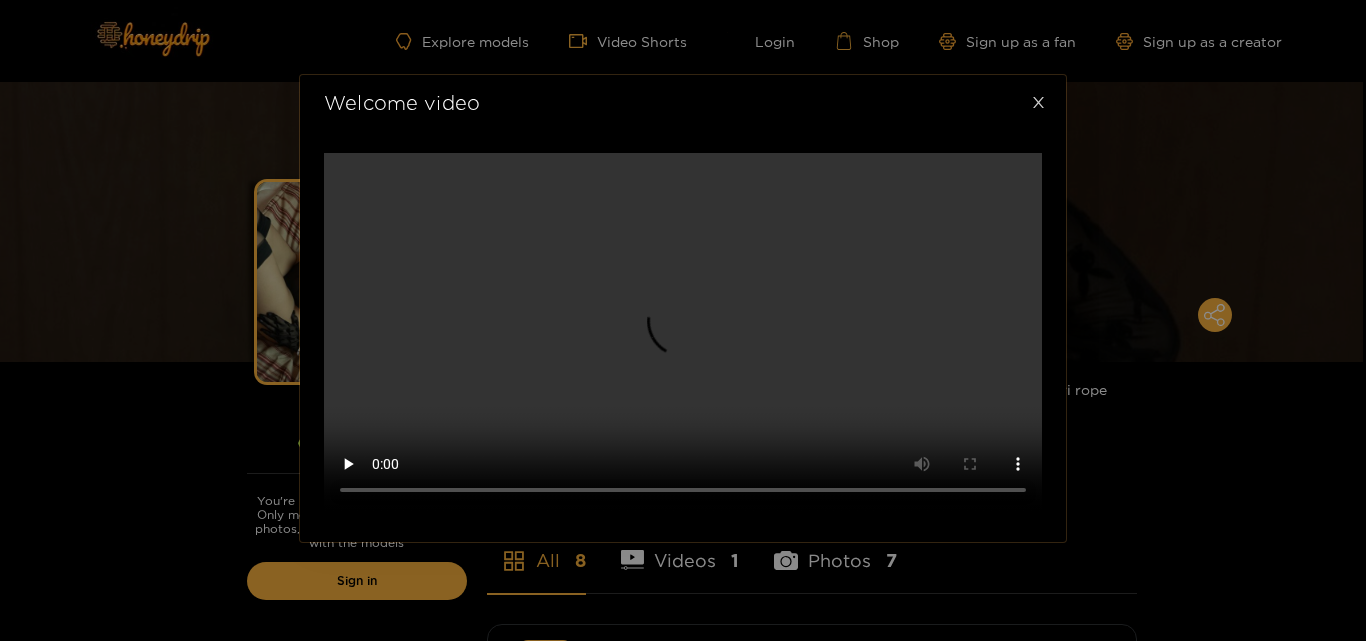 click 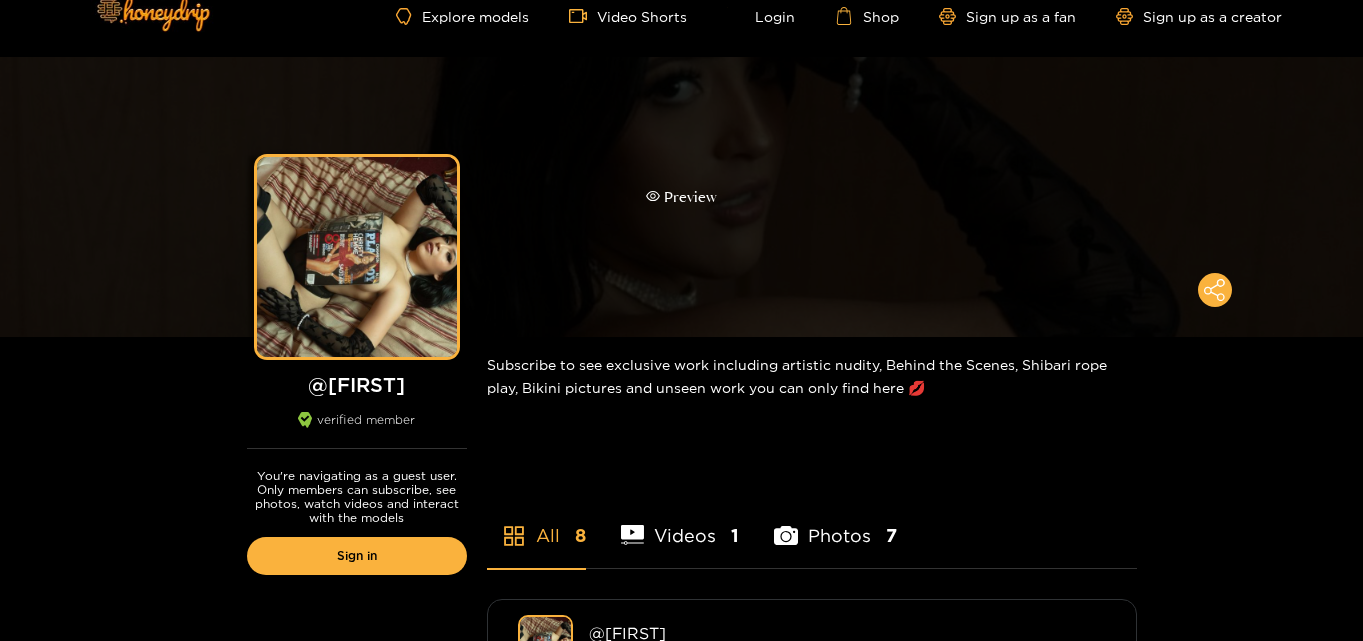 scroll, scrollTop: 100, scrollLeft: 0, axis: vertical 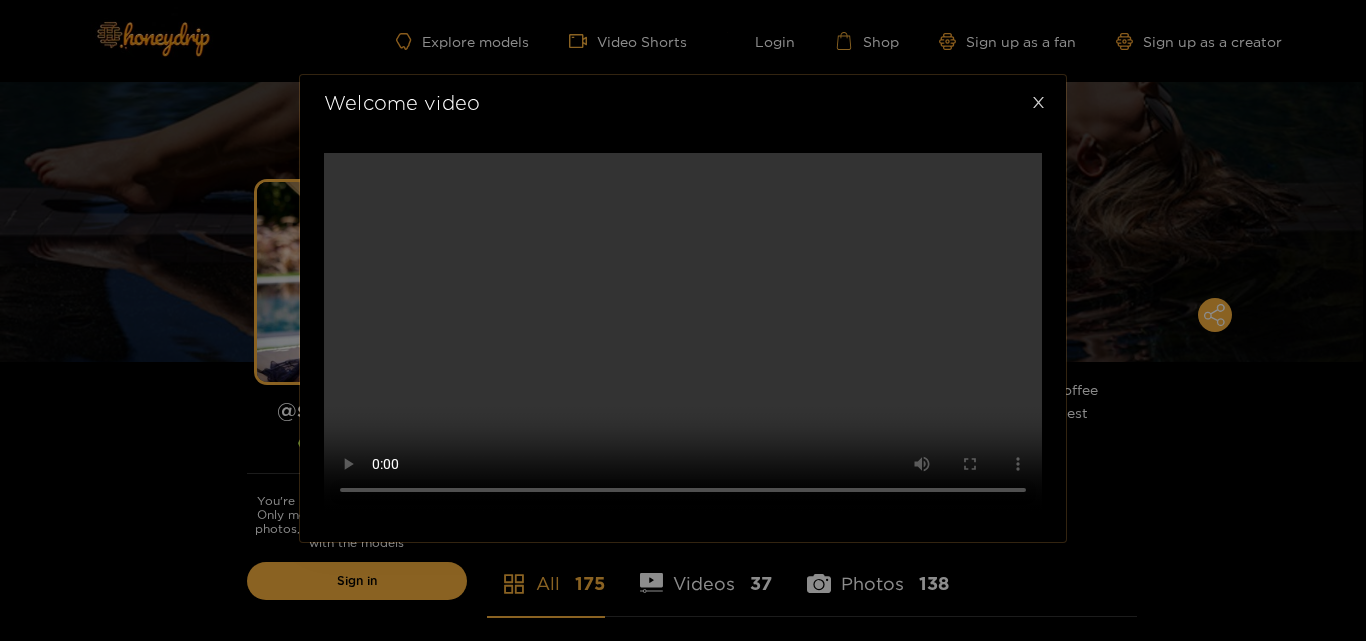 click at bounding box center (1038, 103) 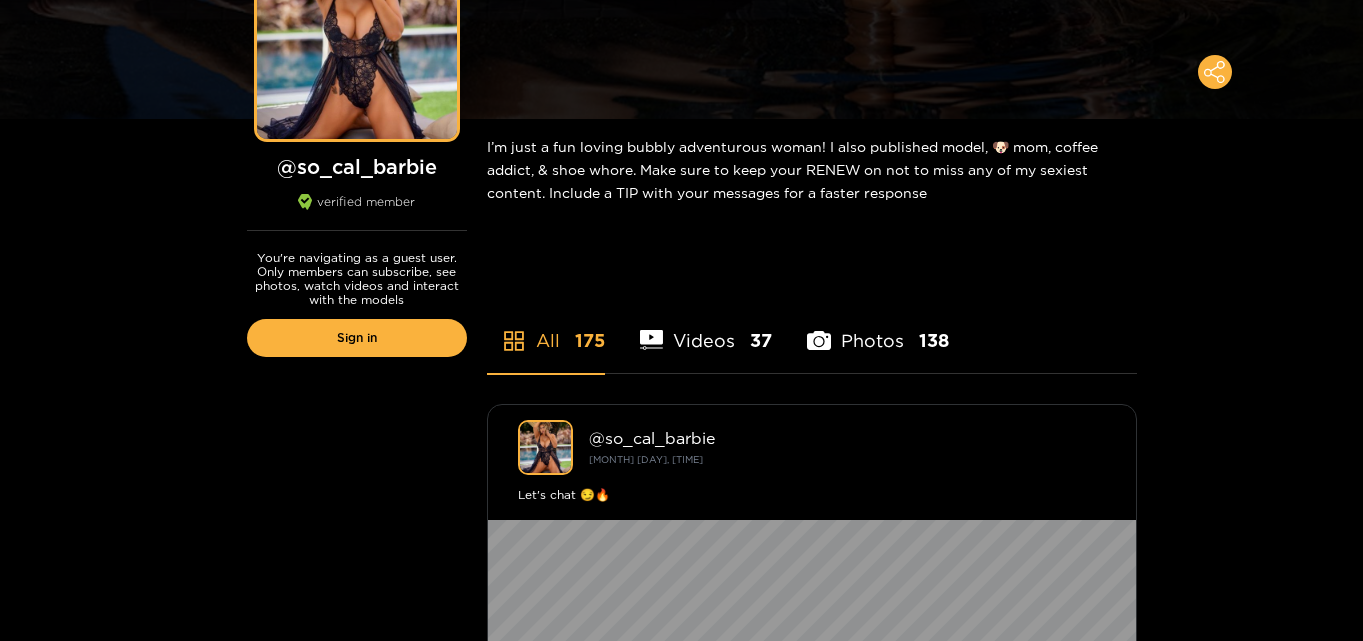 scroll, scrollTop: 300, scrollLeft: 0, axis: vertical 